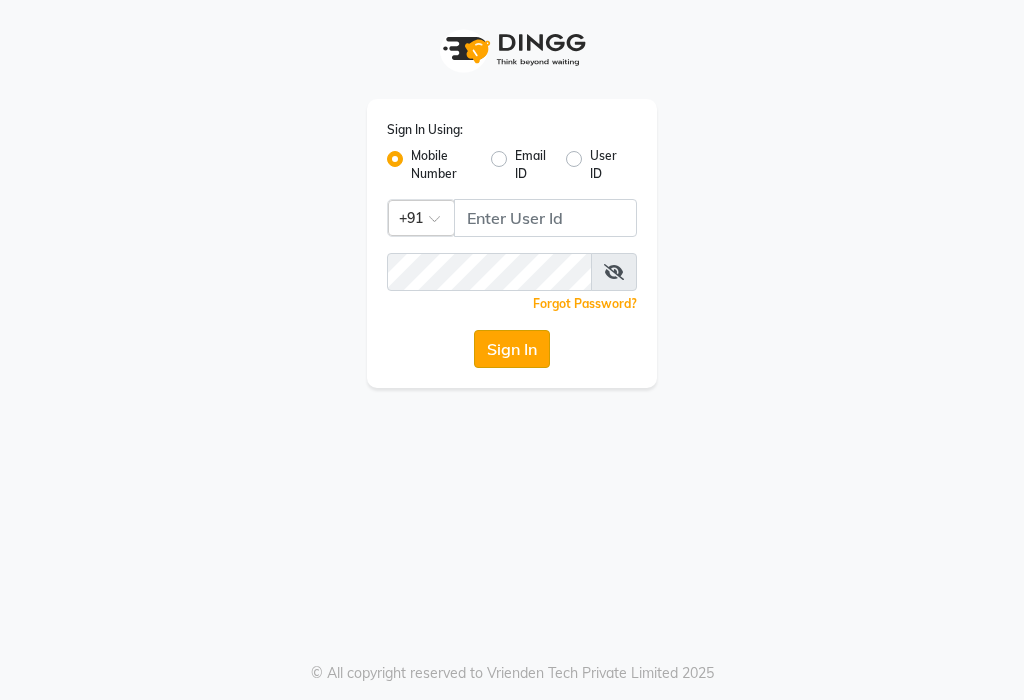 scroll, scrollTop: 0, scrollLeft: 0, axis: both 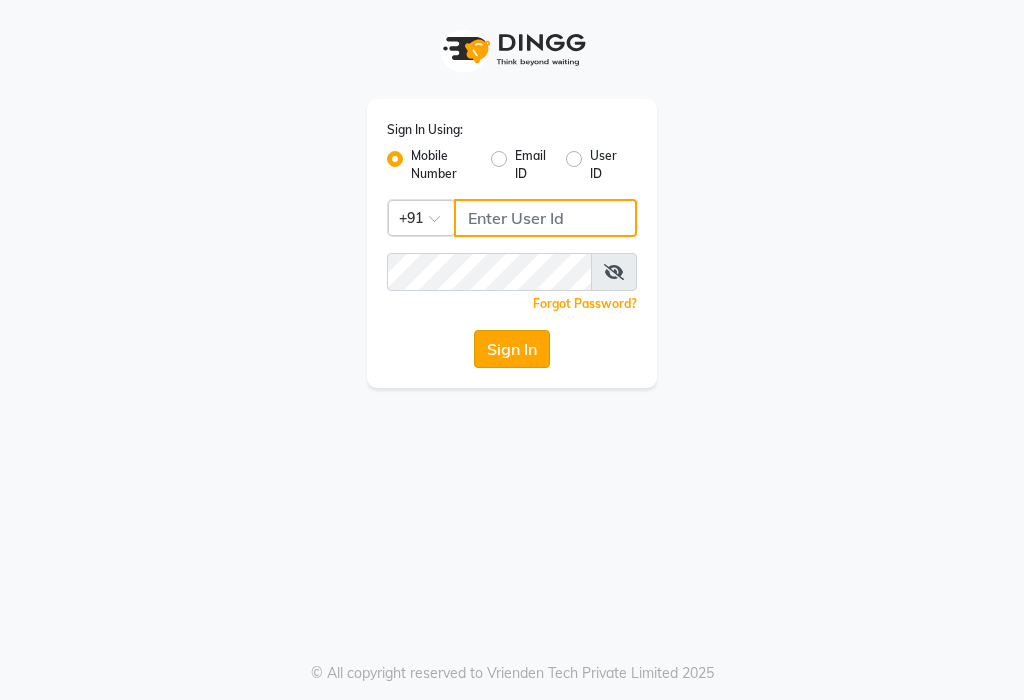 type on "[PHONE]" 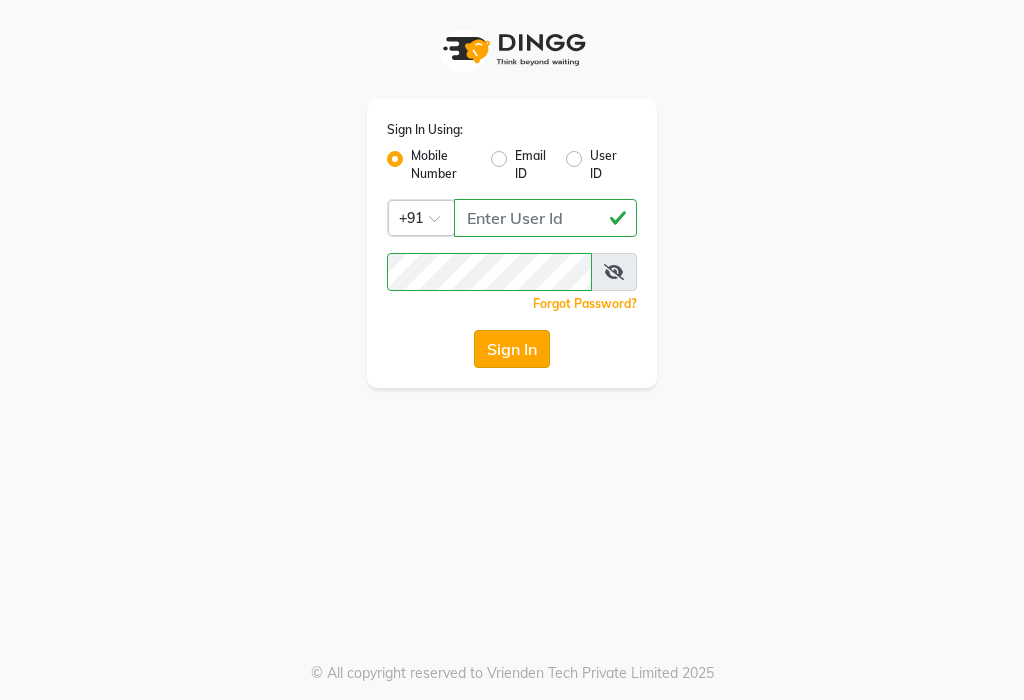 click on "Sign In" 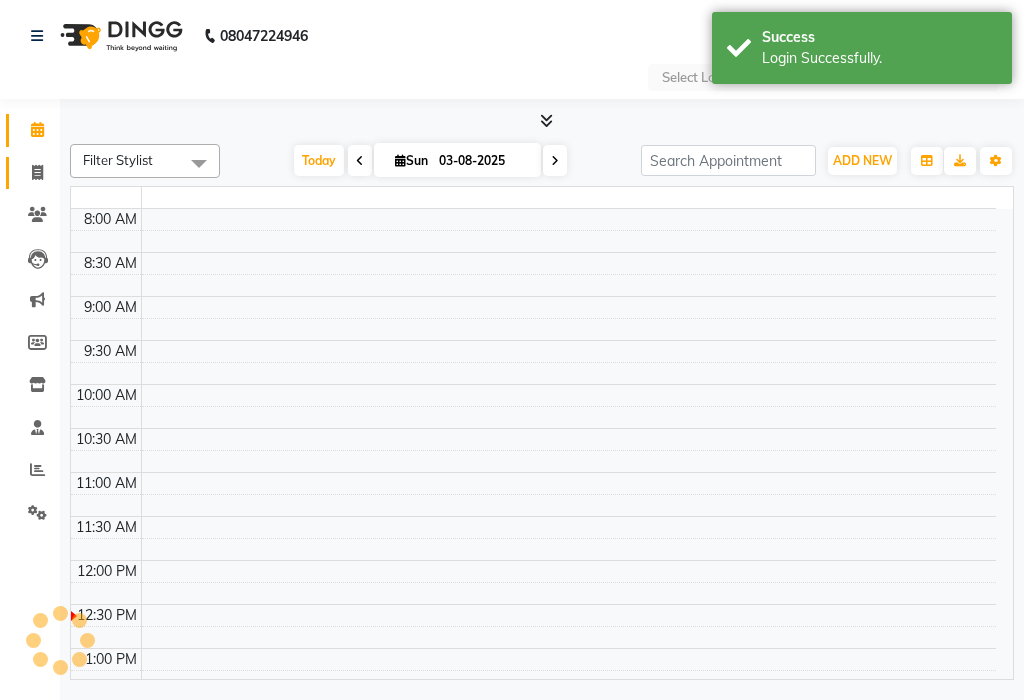 click 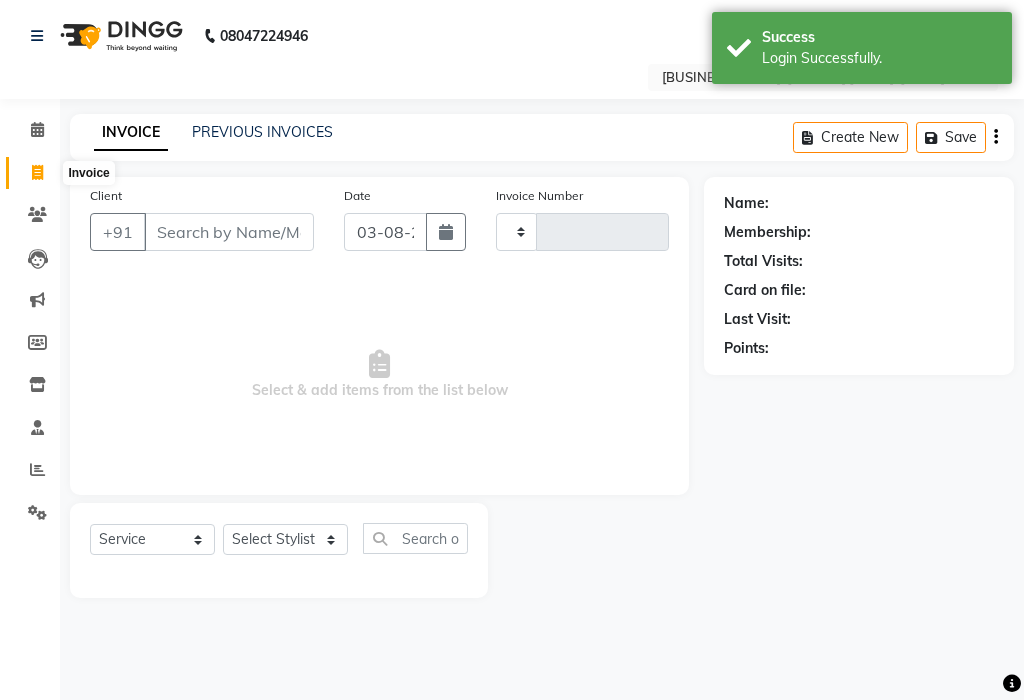 select on "en" 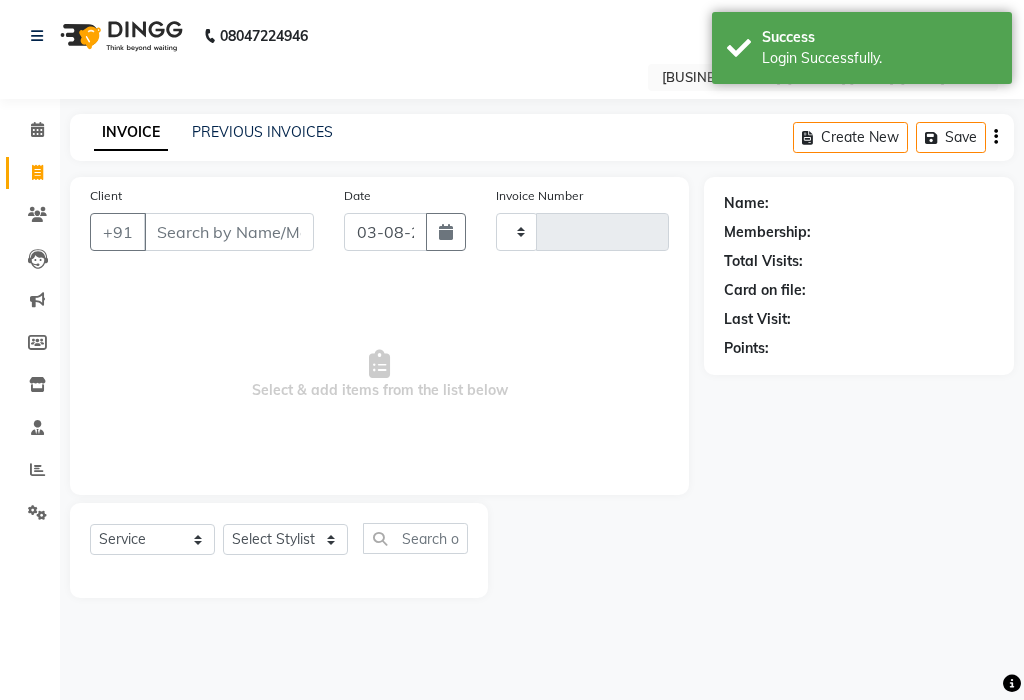 click on "Client" at bounding box center [229, 232] 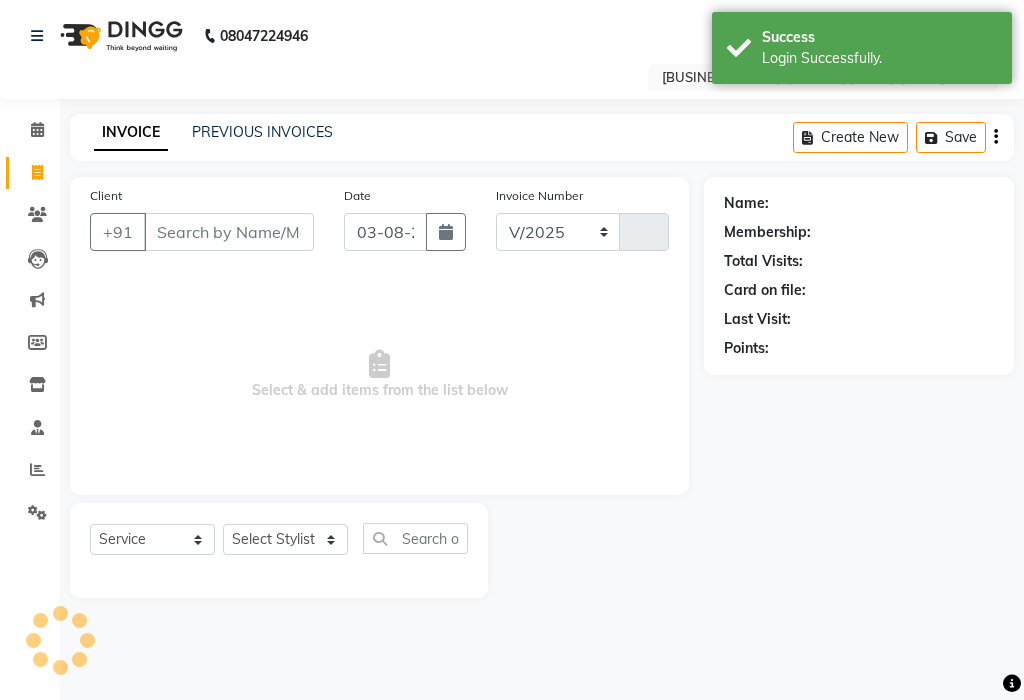select on "6899" 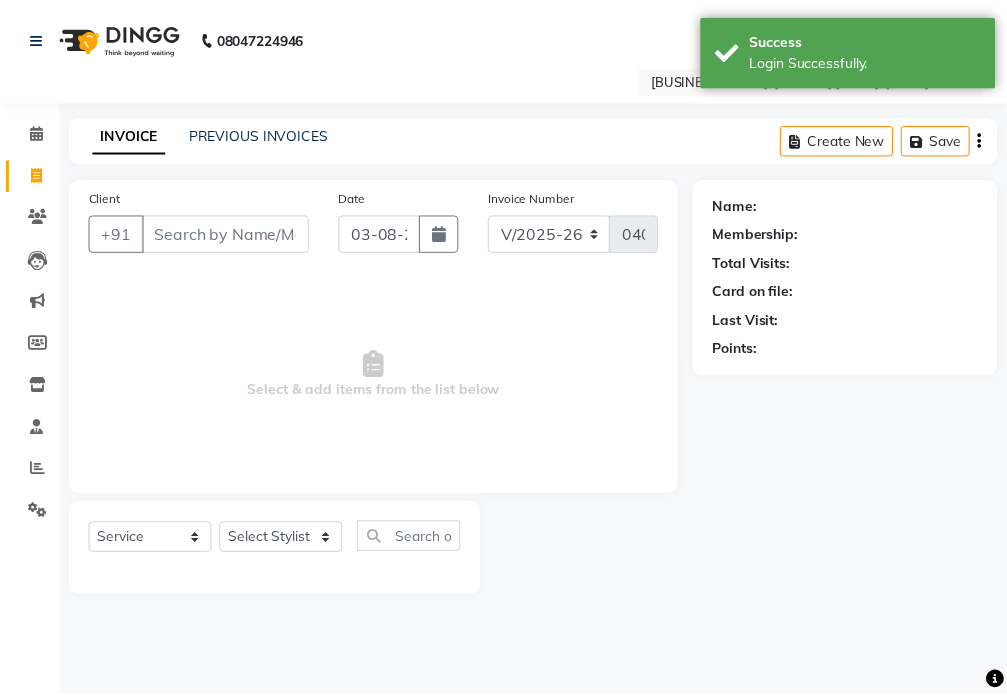 scroll, scrollTop: 0, scrollLeft: 0, axis: both 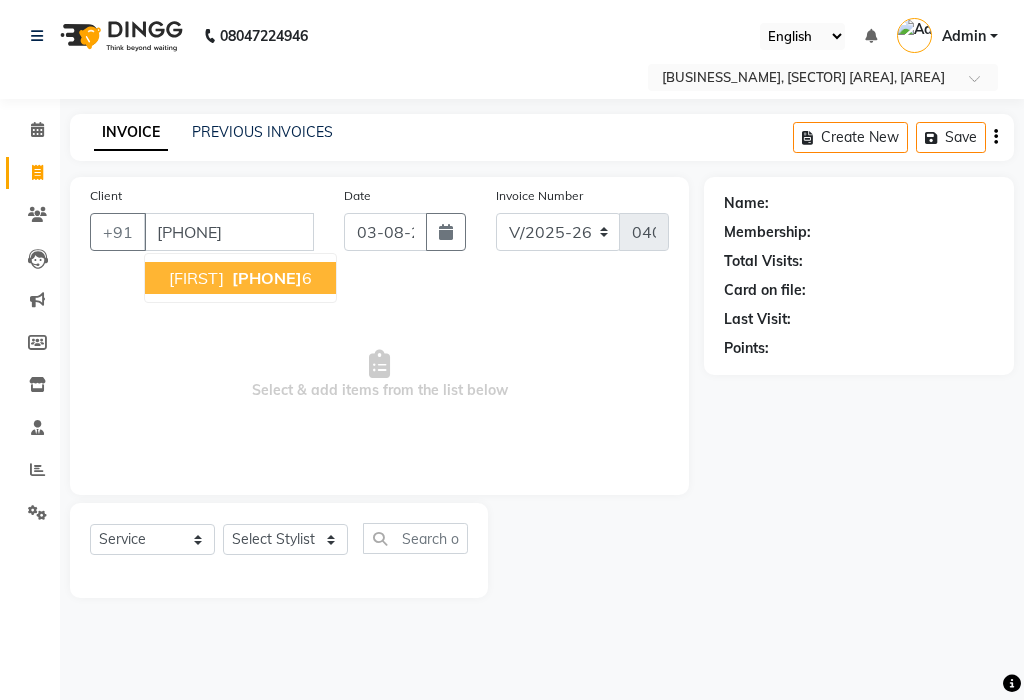 type on "[PHONE]" 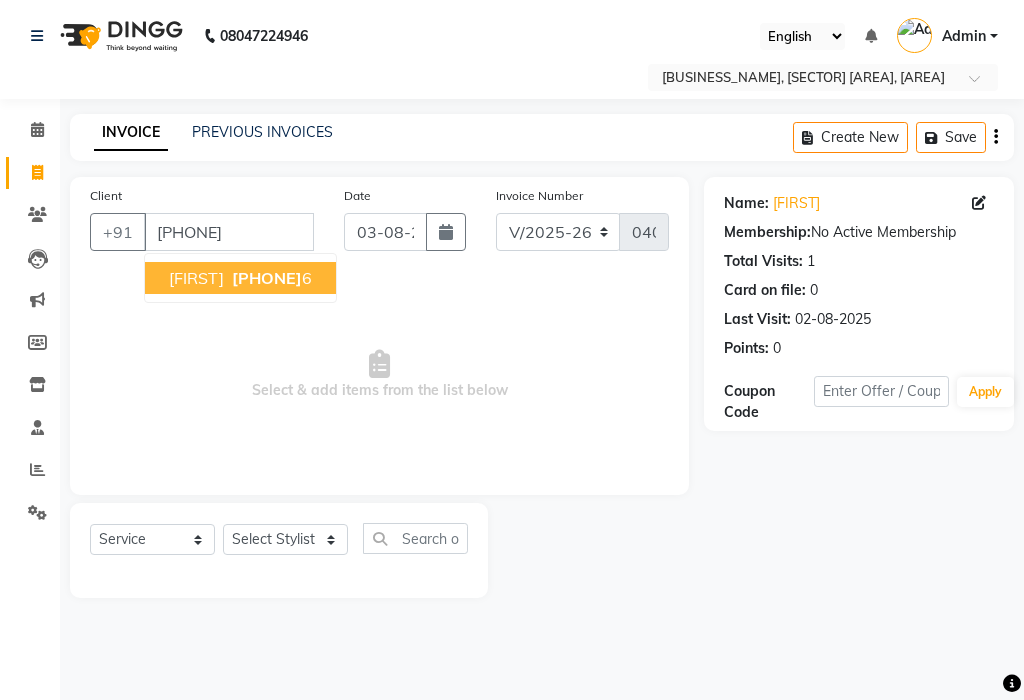 click on "[FIRST] [PHONE]" at bounding box center (240, 278) 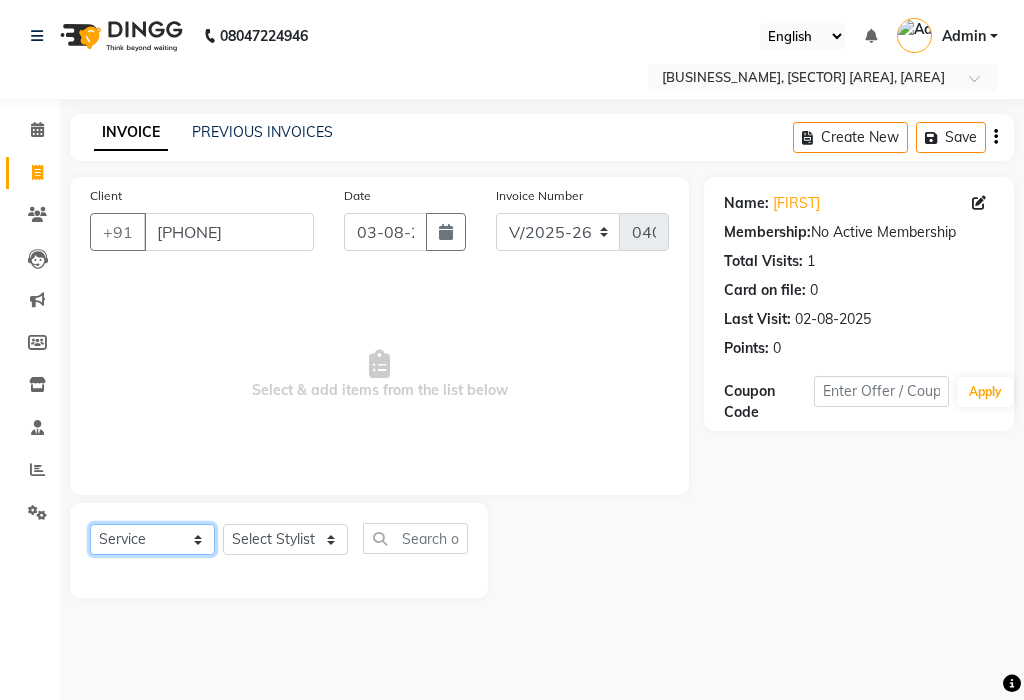click on "Select  Service  Product  Membership  Package Voucher Prepaid Gift Card" 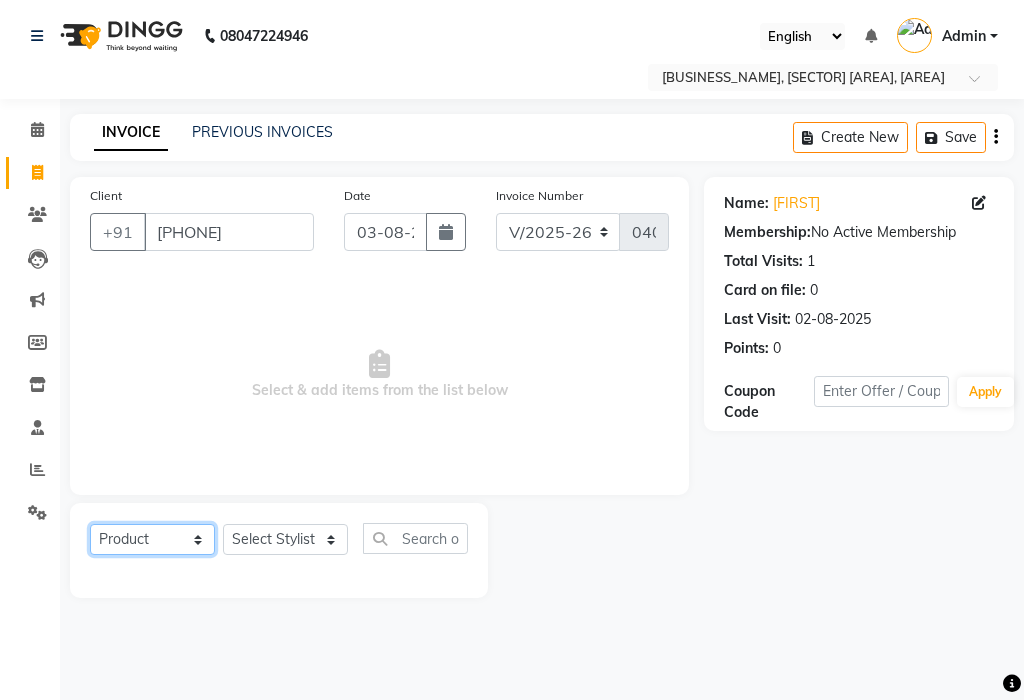 click on "Select  Service  Product  Membership  Package Voucher Prepaid Gift Card" 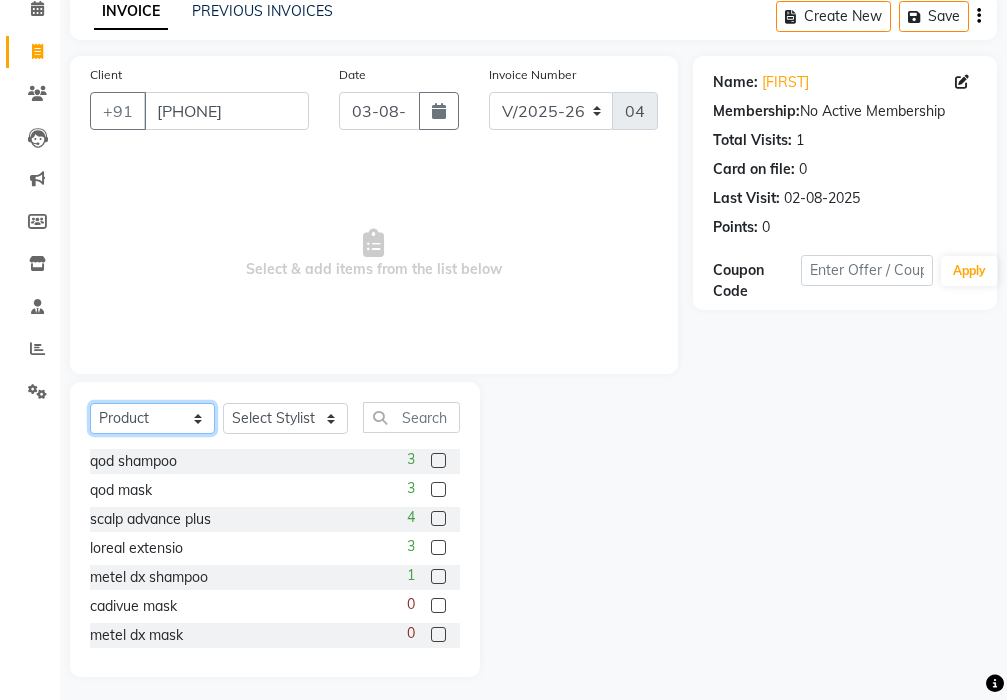 scroll, scrollTop: 128, scrollLeft: 0, axis: vertical 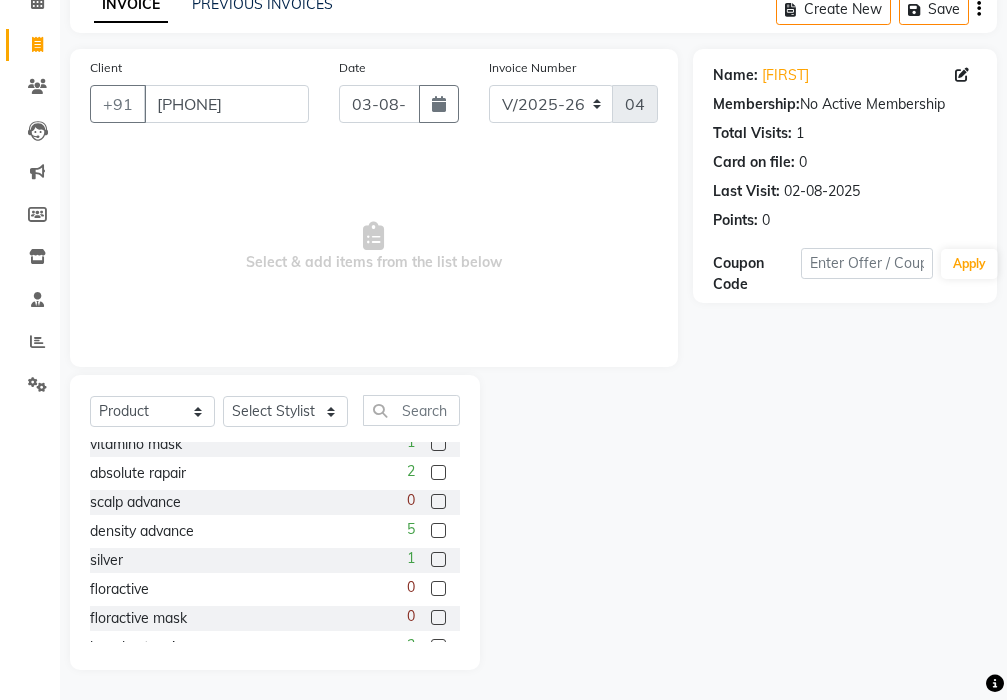 click 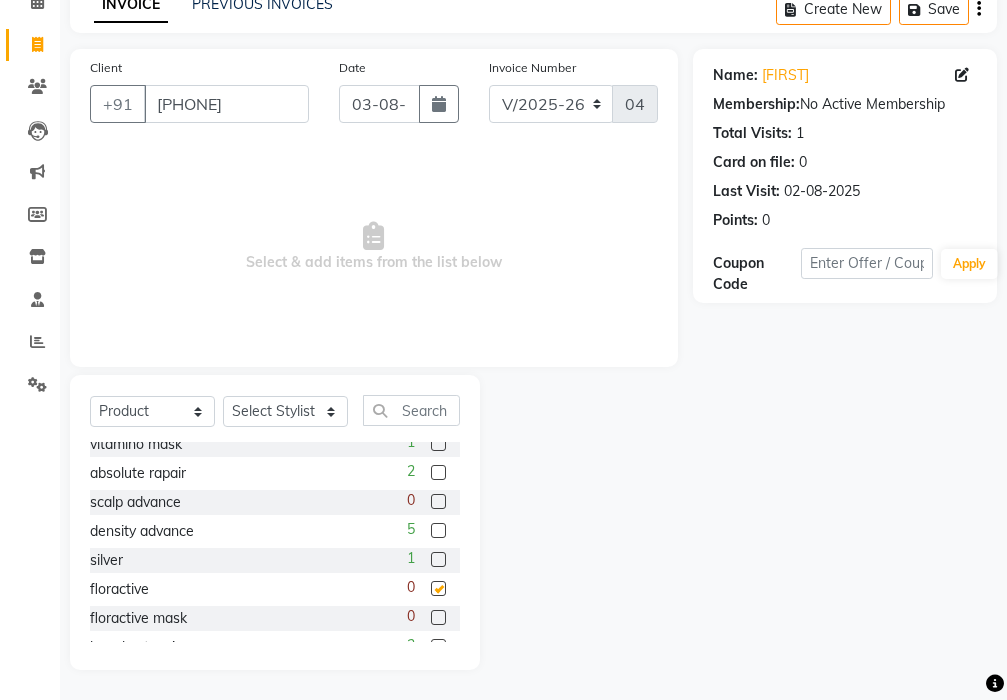checkbox on "false" 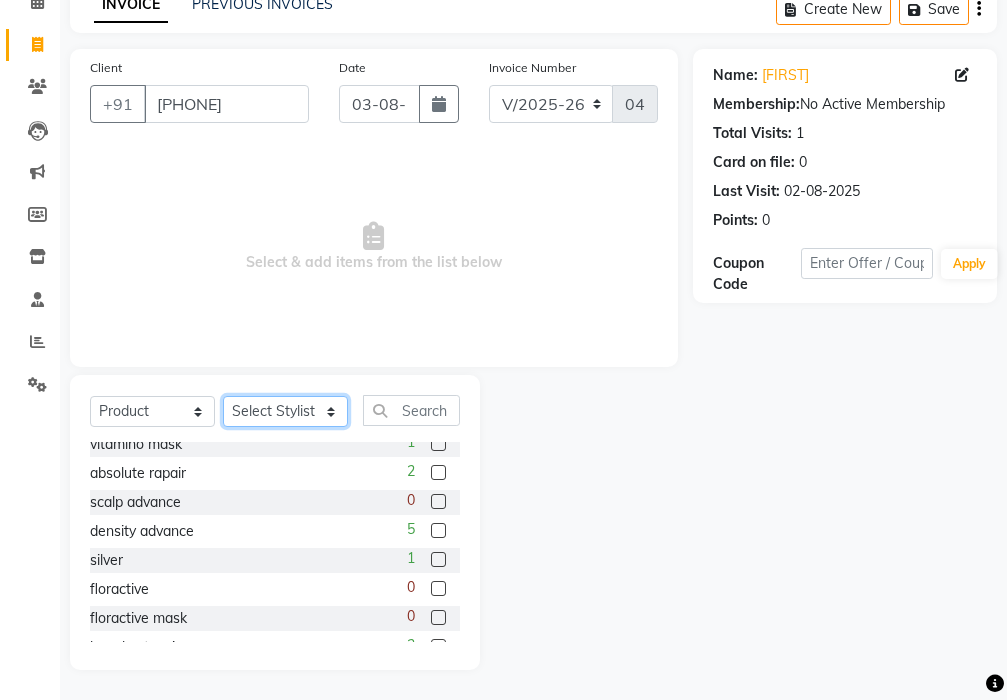 click on "Select Stylist [FIRST] [FIRST] [FIRST] [FIRST] [FIRST] [FIRST]" 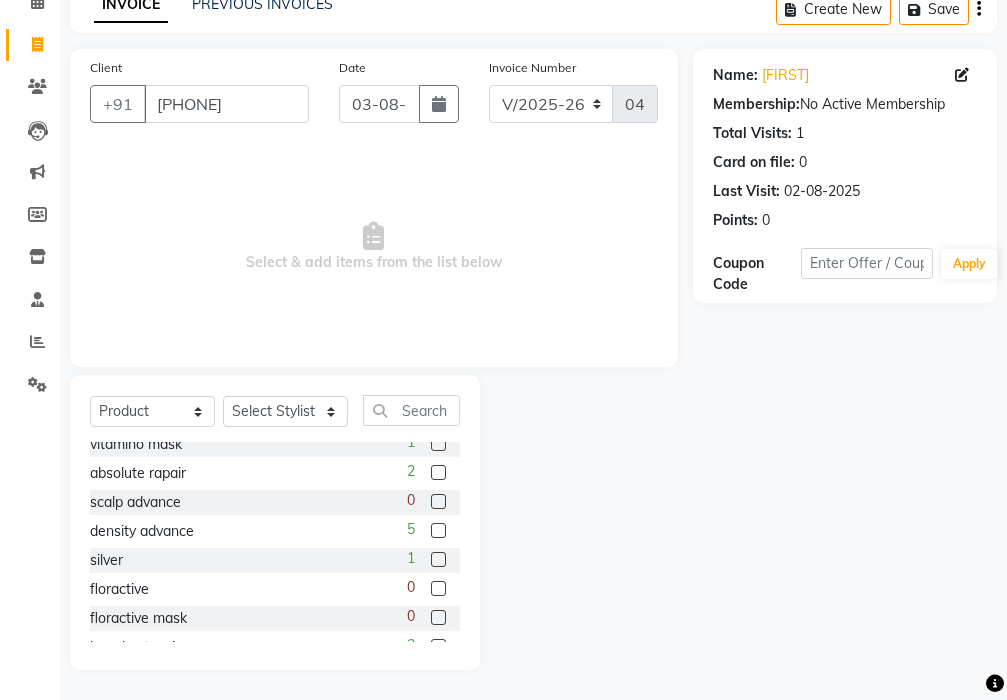 click 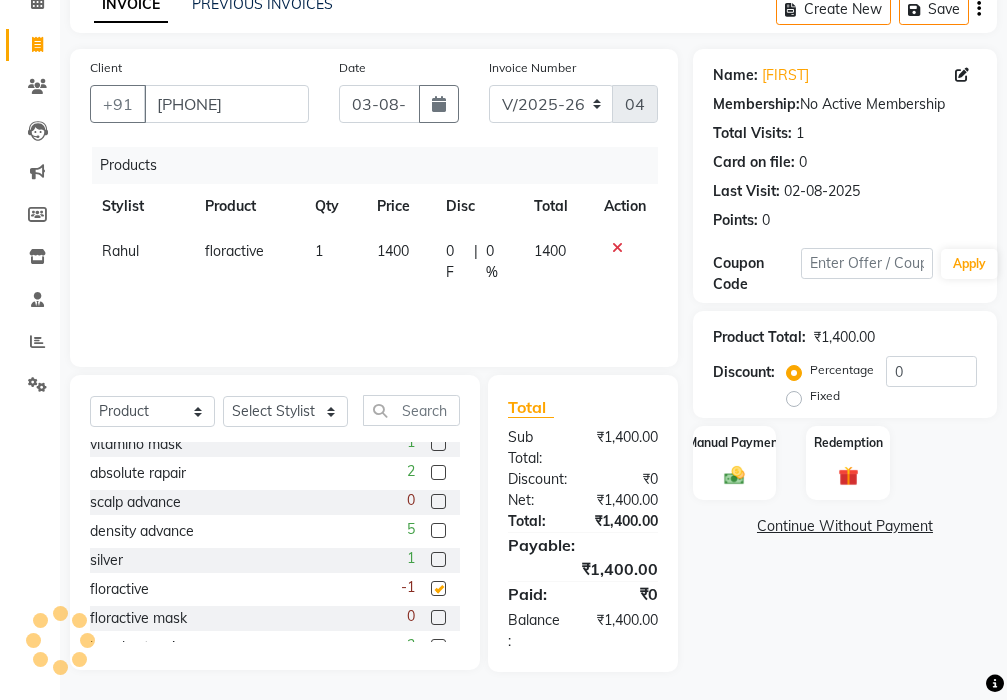 checkbox on "false" 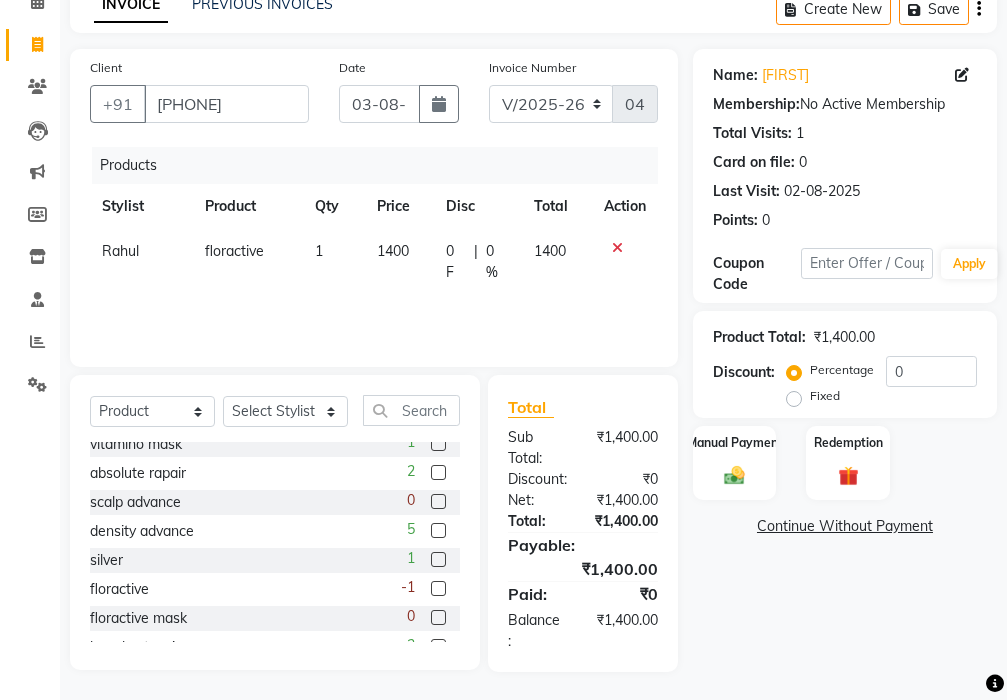 scroll, scrollTop: 400, scrollLeft: 0, axis: vertical 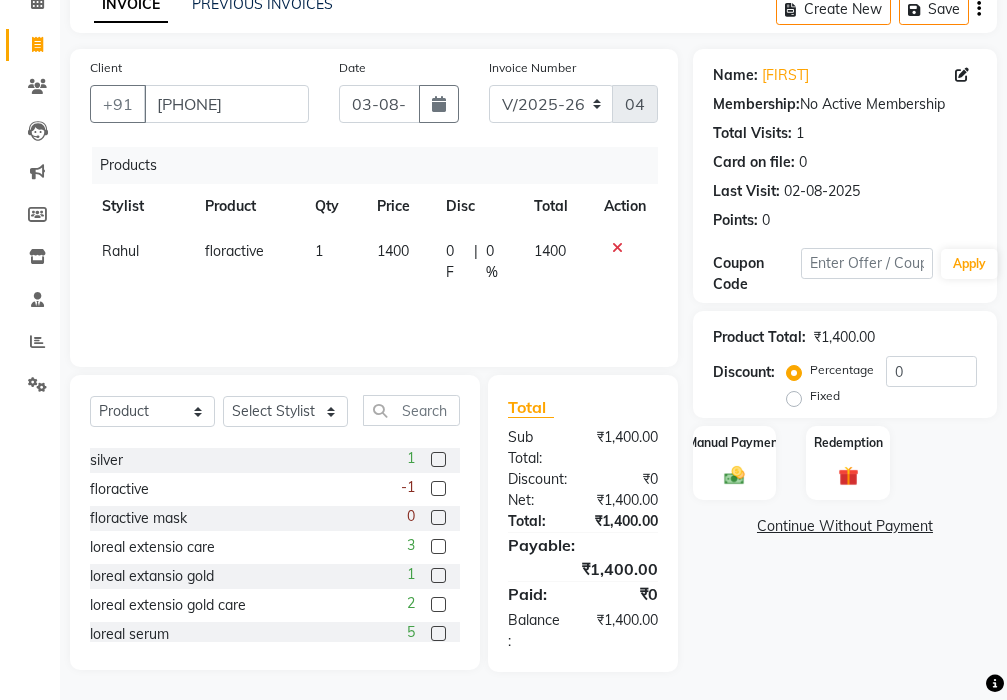 click 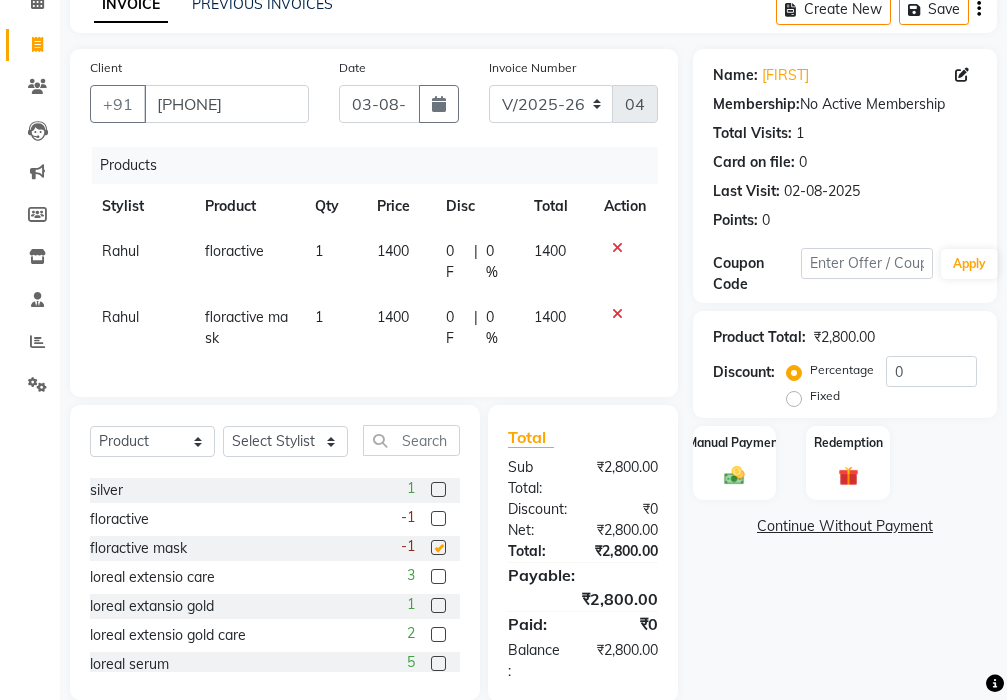 checkbox on "false" 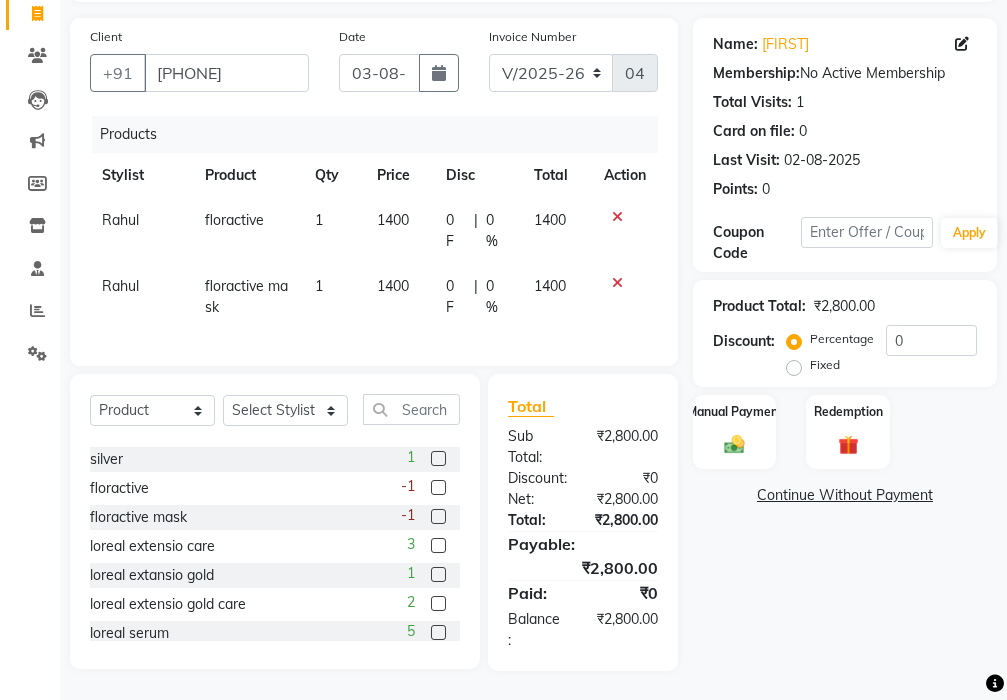scroll, scrollTop: 177, scrollLeft: 0, axis: vertical 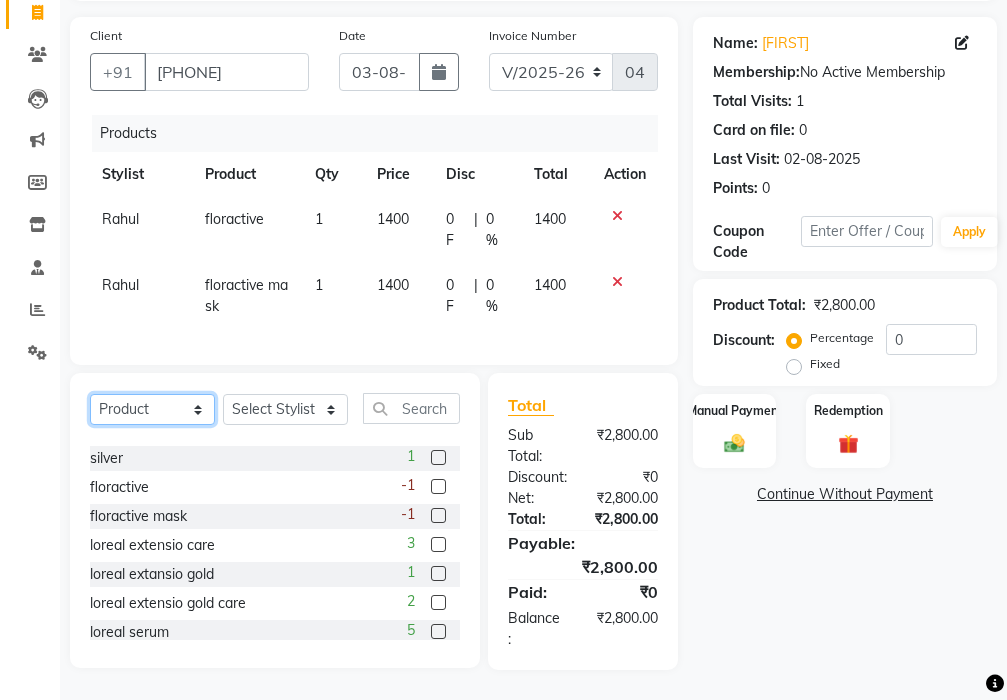 click on "Select  Service  Product  Membership  Package Voucher Prepaid Gift Card" 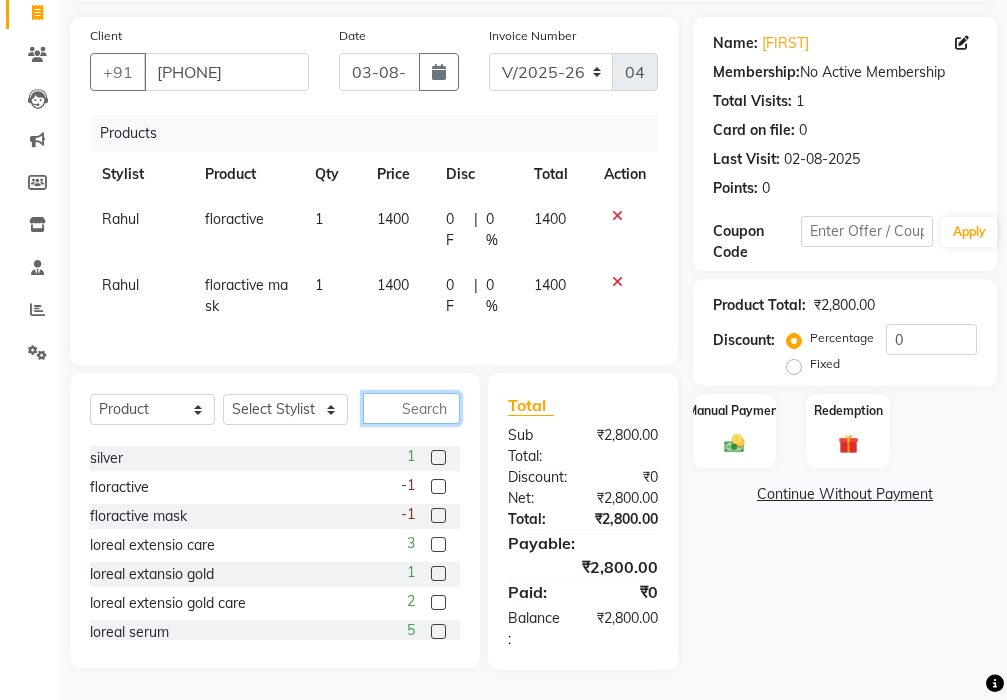 click 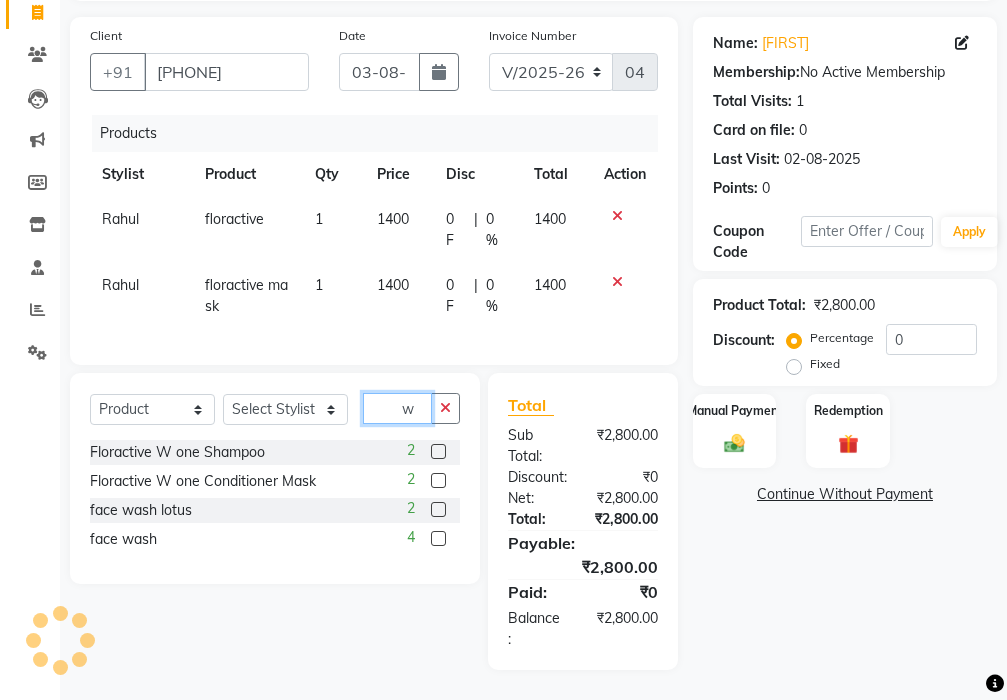 scroll, scrollTop: 0, scrollLeft: 0, axis: both 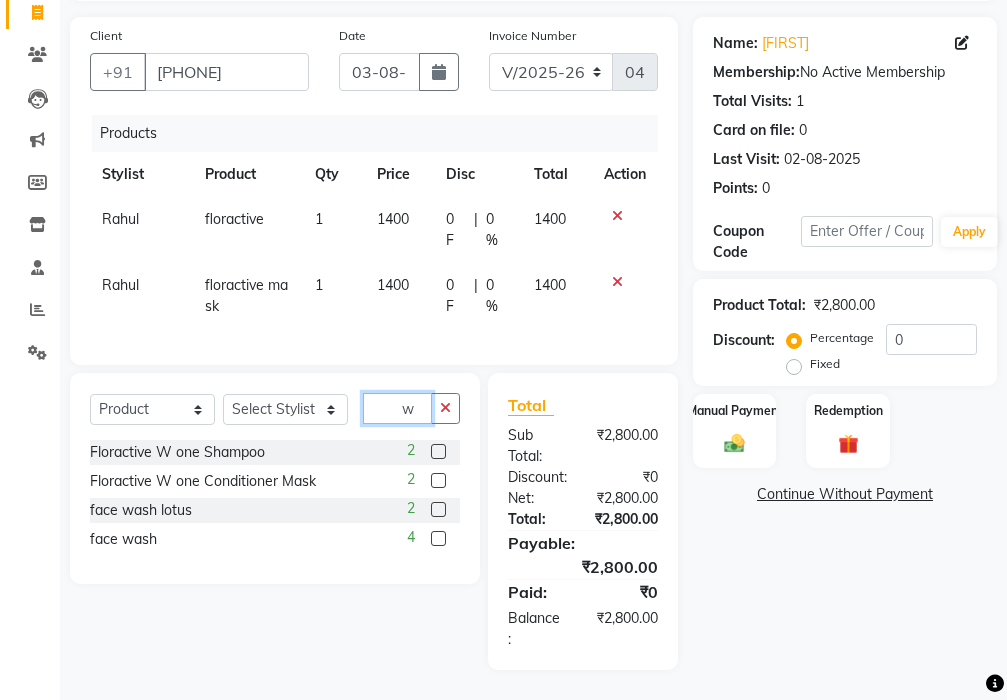 type on "w" 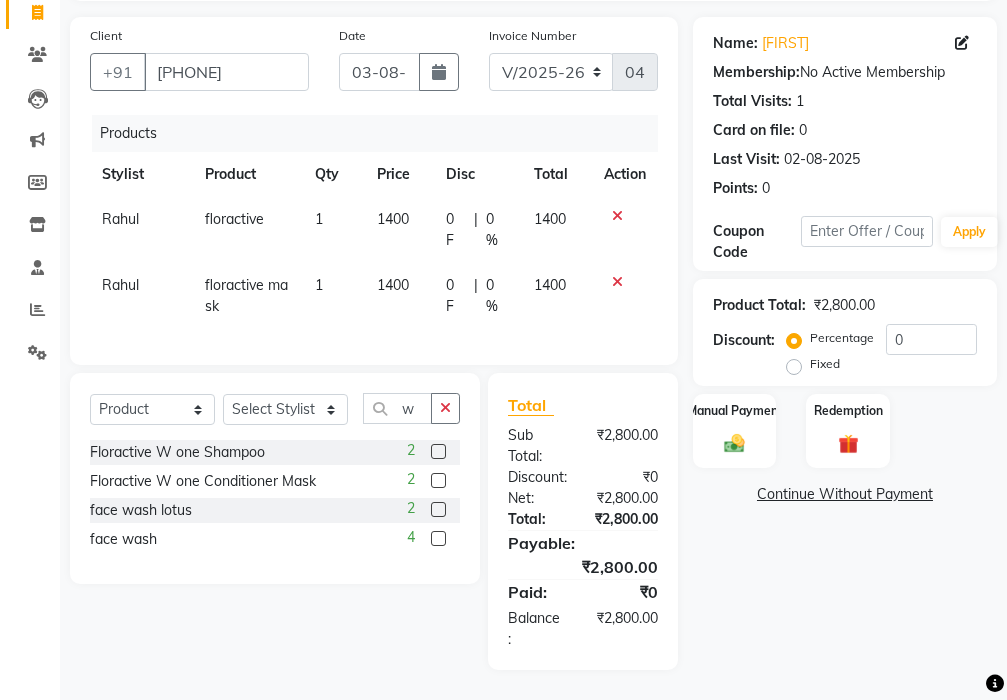 click on "2" 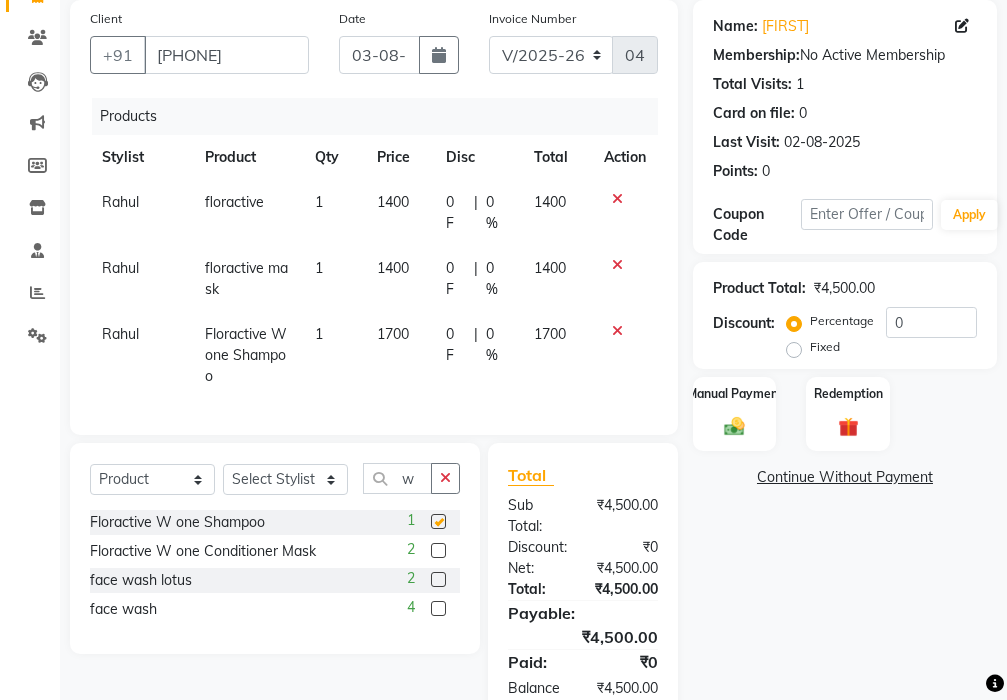checkbox on "false" 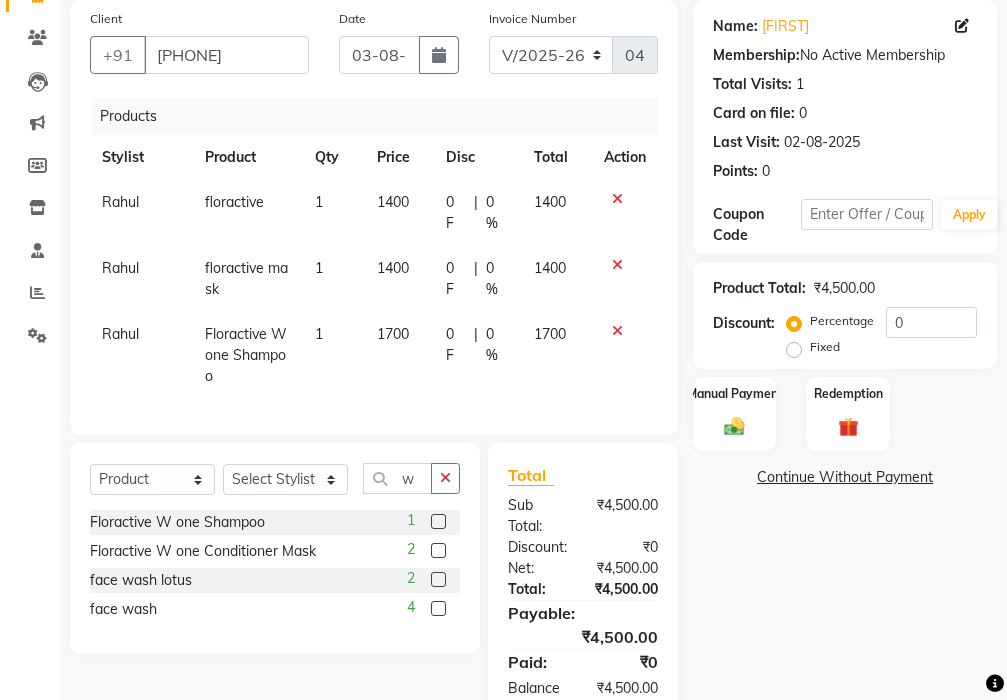 click 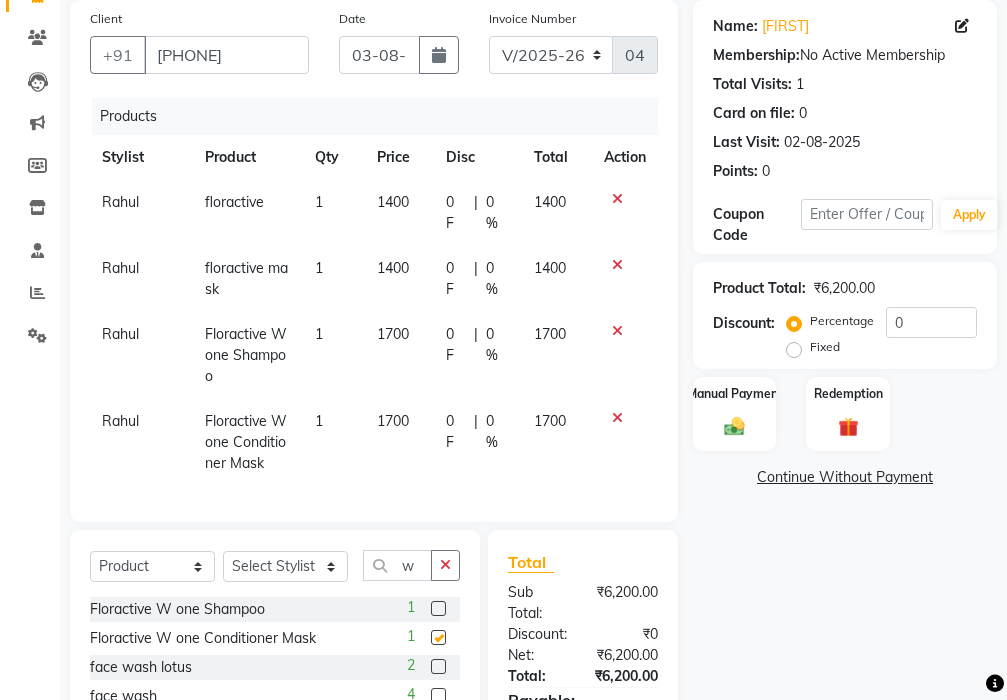 checkbox on "false" 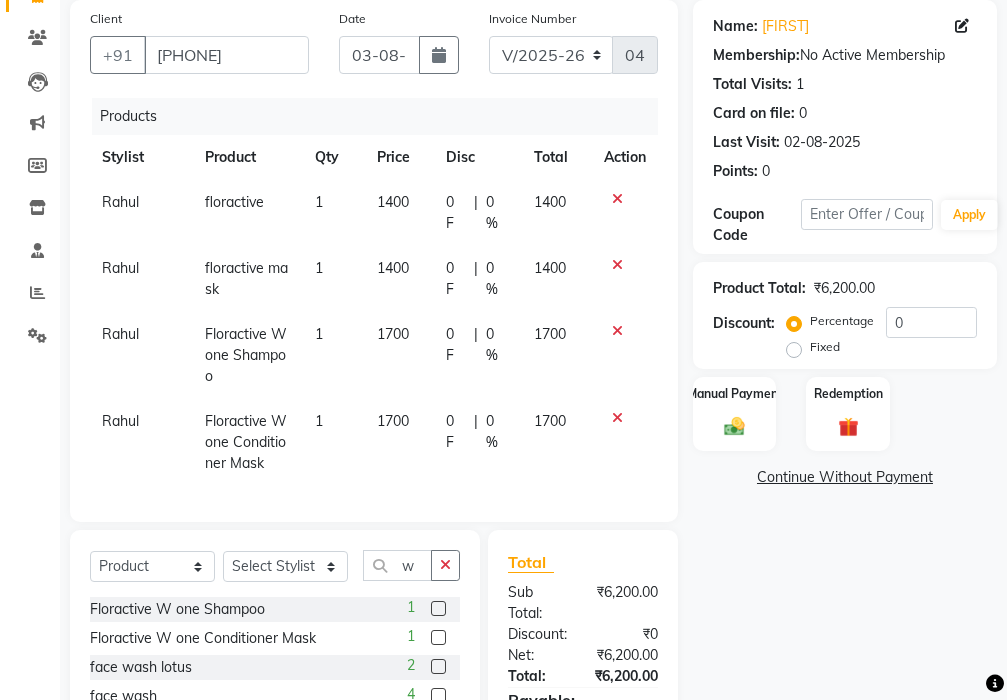 drag, startPoint x: 620, startPoint y: 195, endPoint x: 607, endPoint y: 291, distance: 96.87621 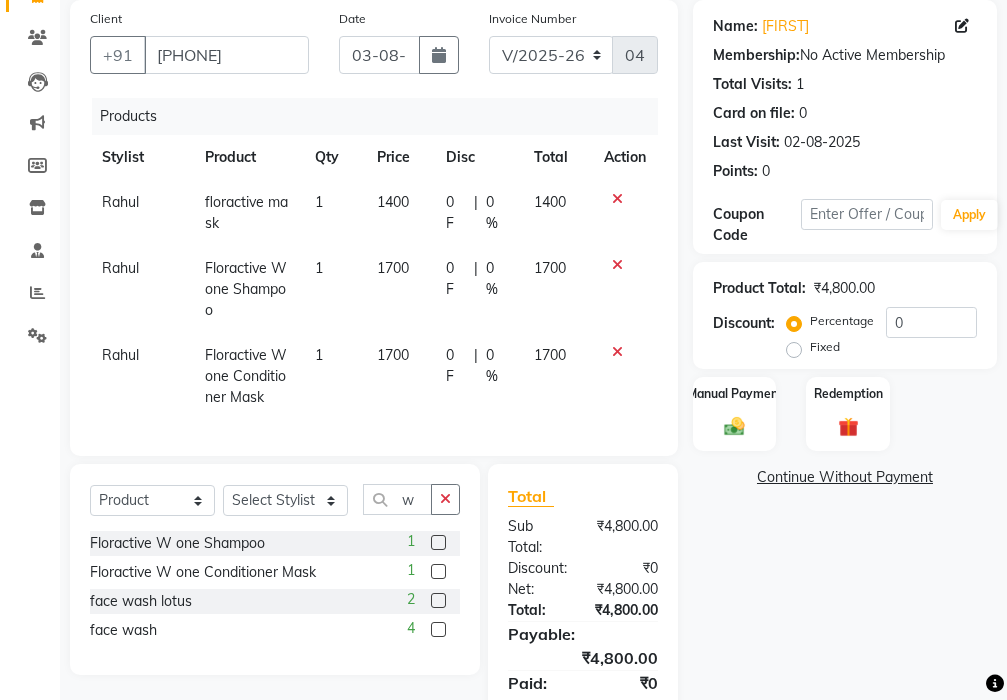 click 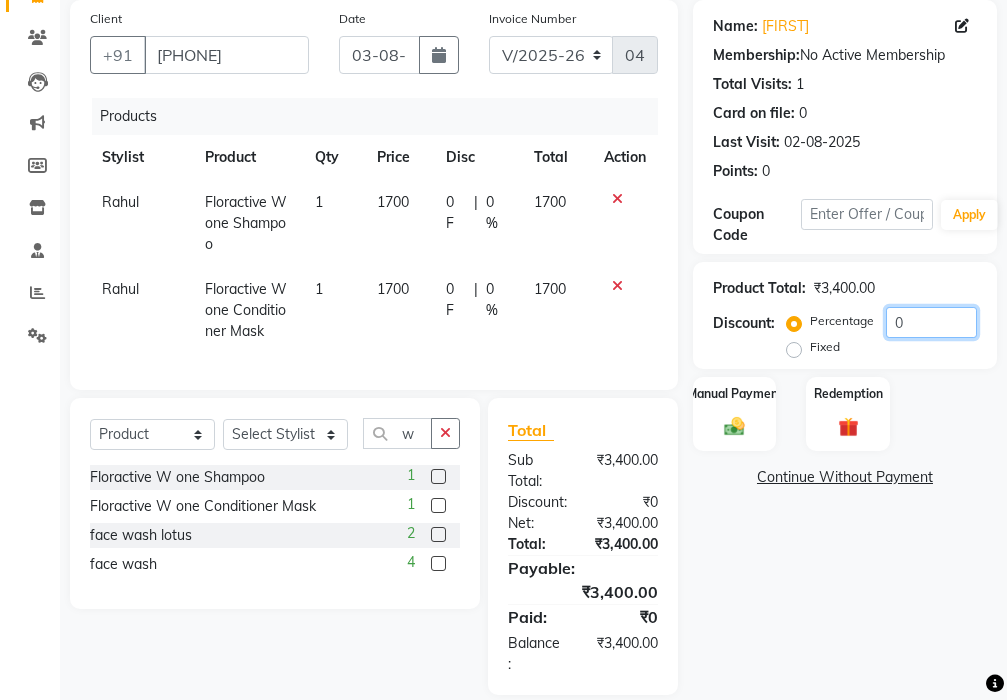 click on "0" 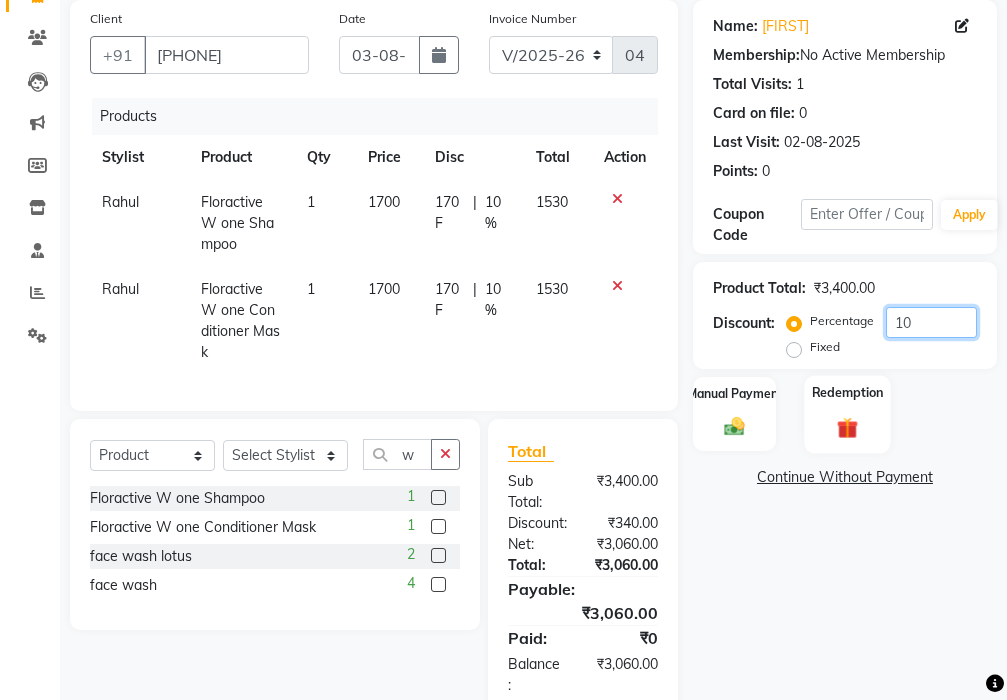 scroll, scrollTop: 240, scrollLeft: 0, axis: vertical 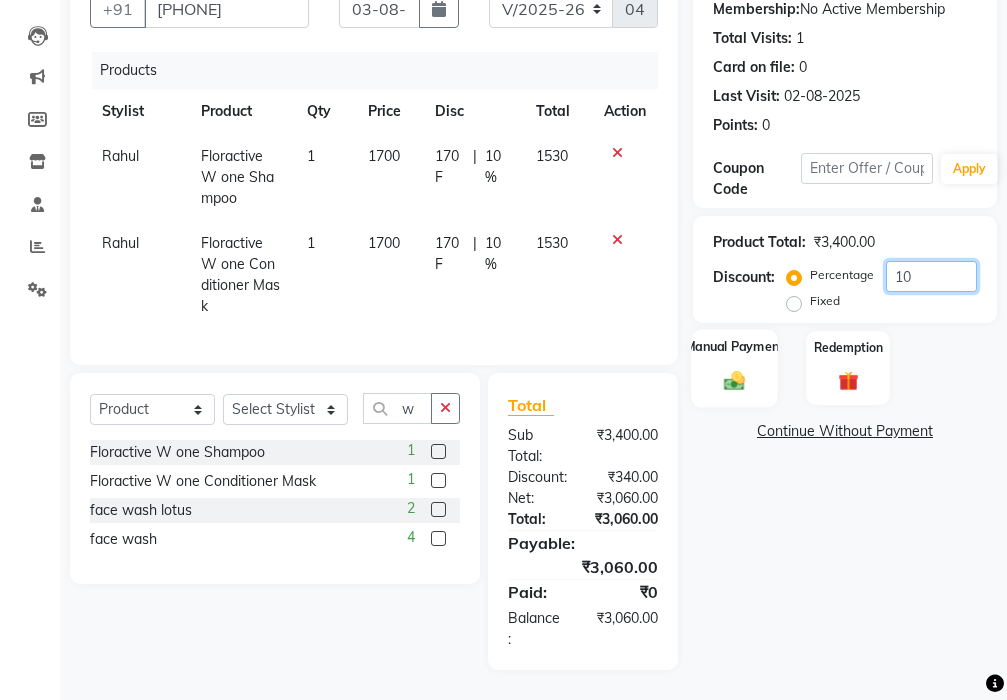 type on "10" 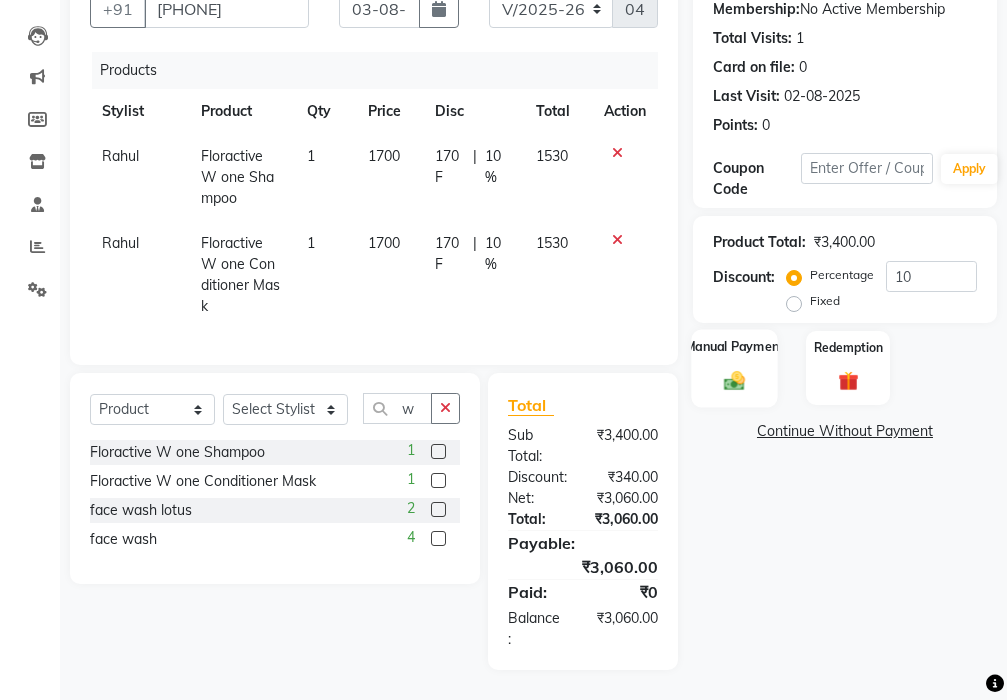 click 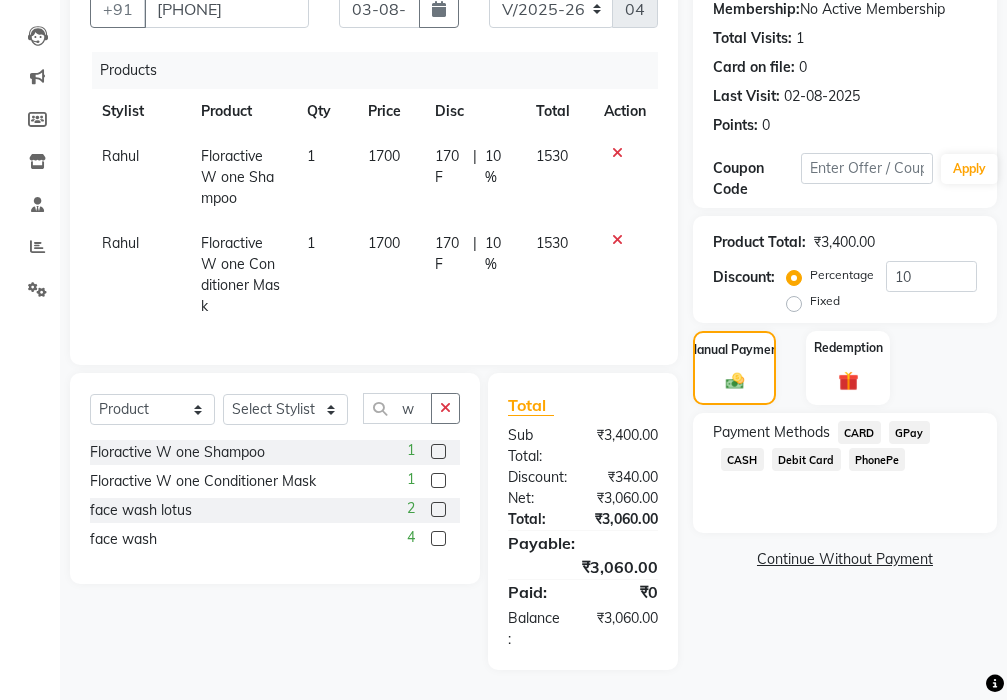 click on "GPay" 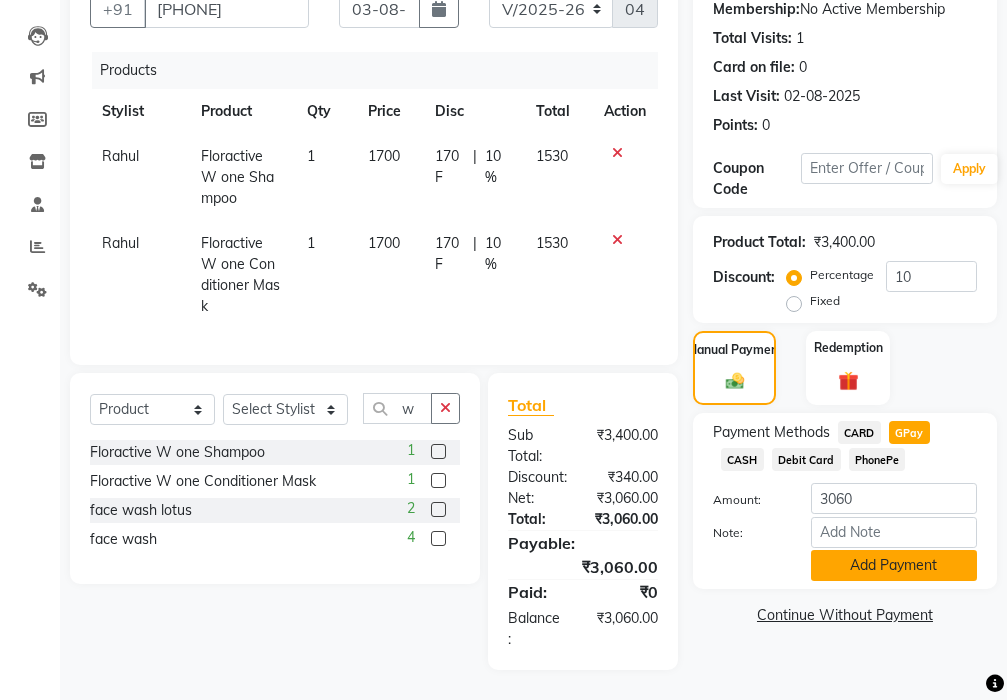 click on "Add Payment" 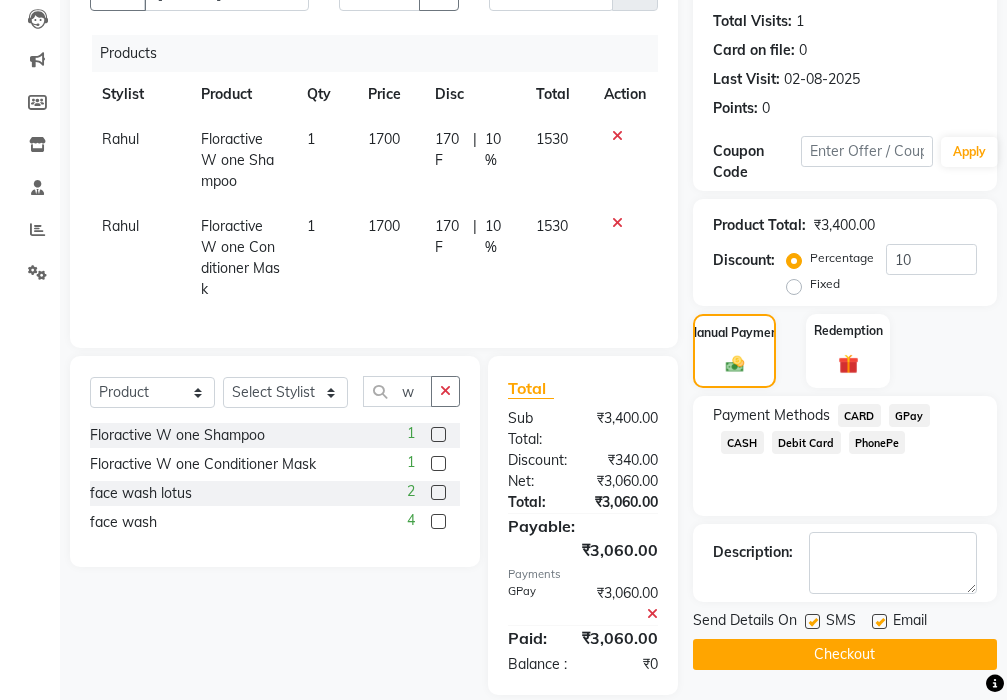 scroll, scrollTop: 303, scrollLeft: 0, axis: vertical 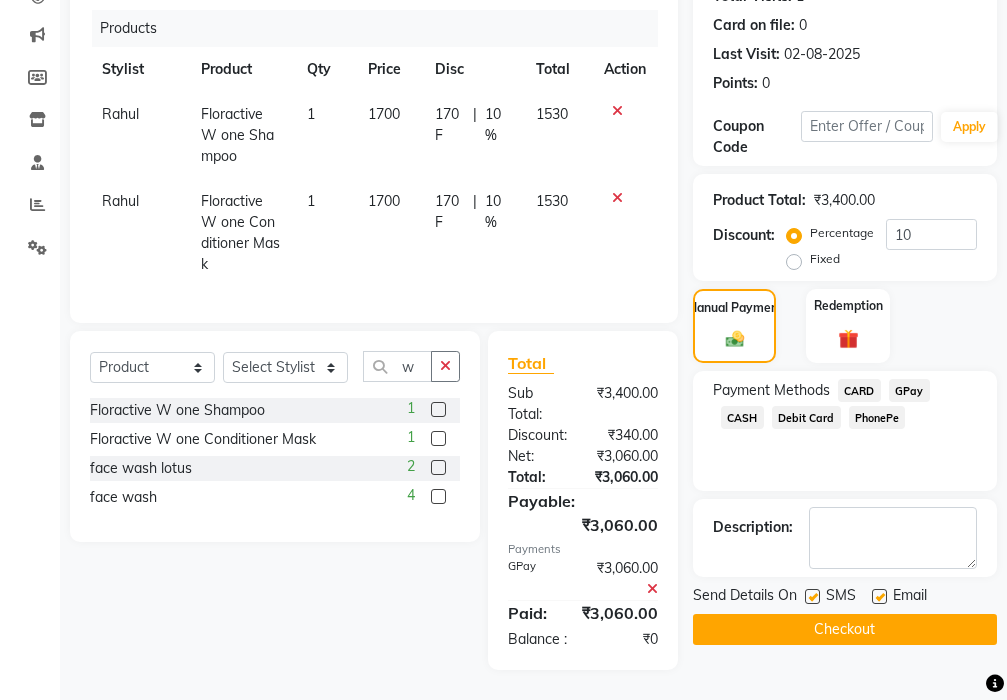 click on "Checkout" 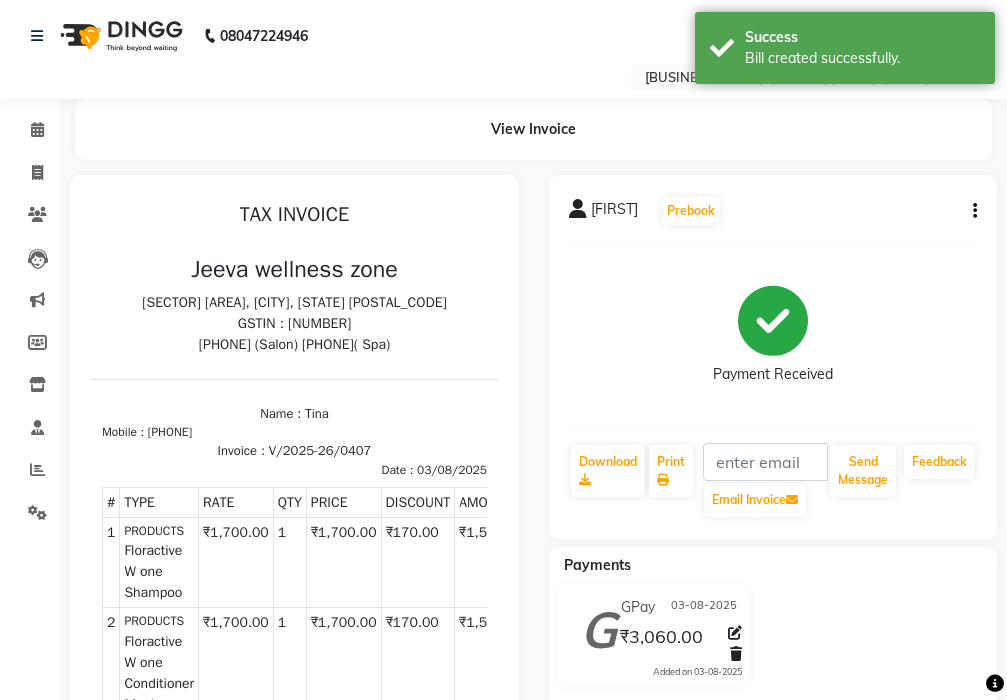 scroll, scrollTop: 0, scrollLeft: 0, axis: both 